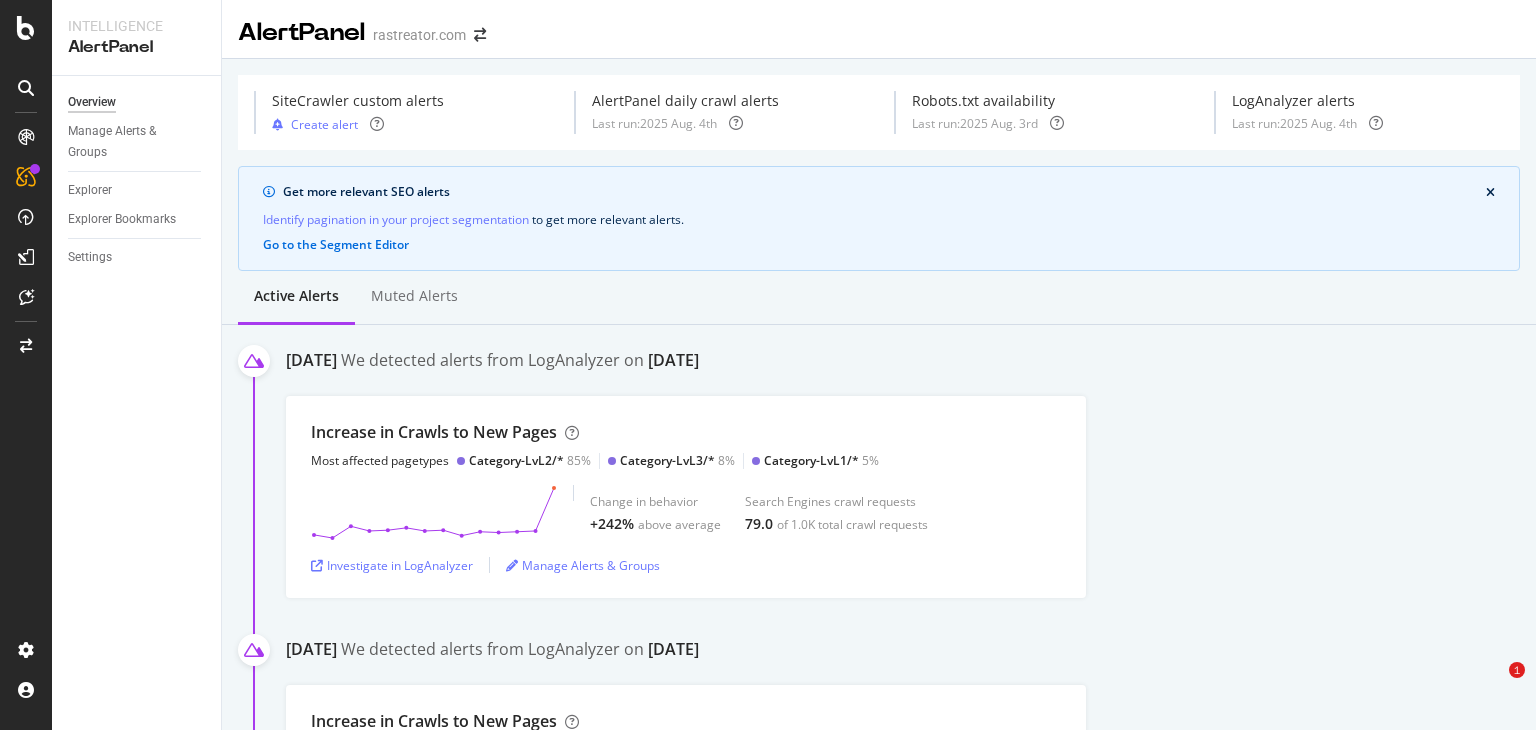 scroll, scrollTop: 0, scrollLeft: 0, axis: both 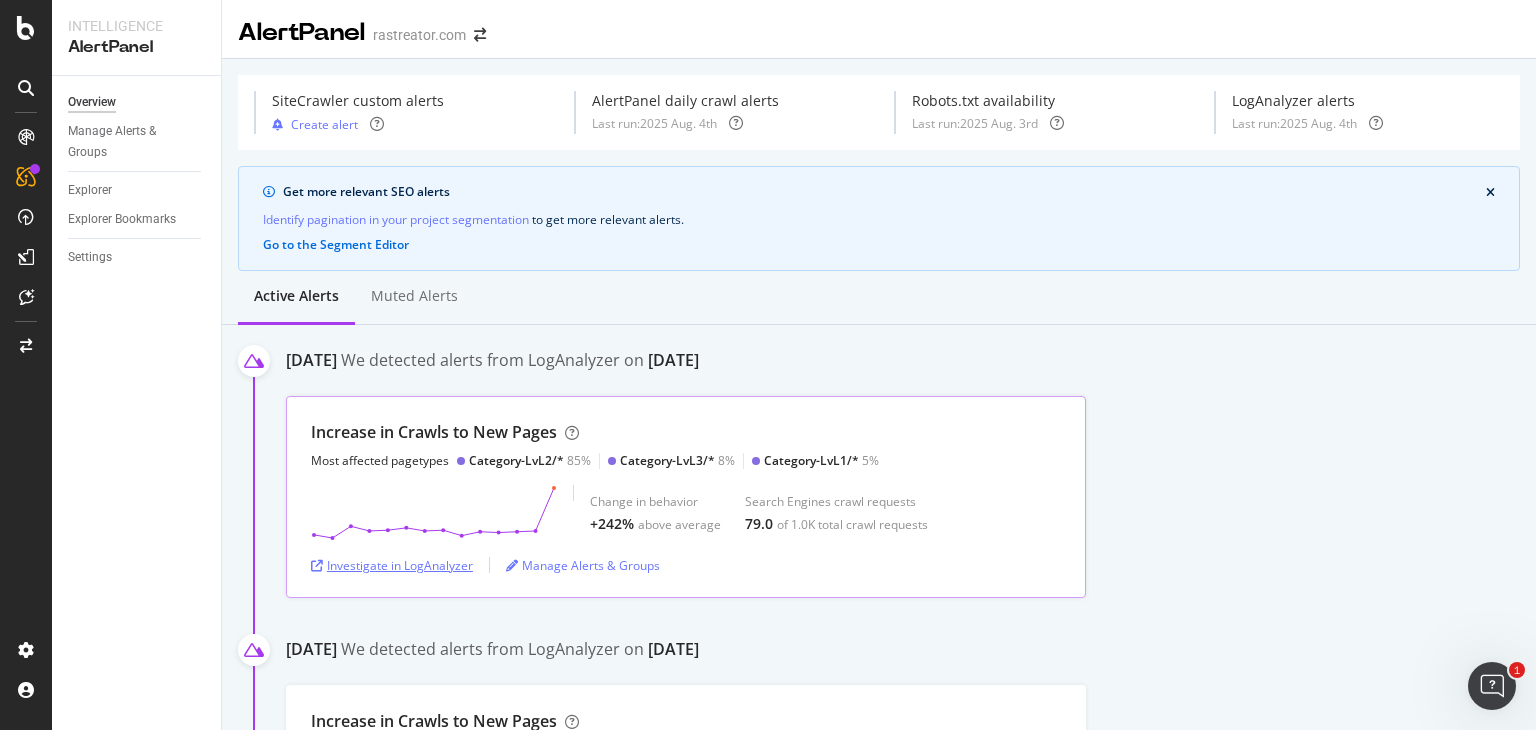 click on "Investigate in LogAnalyzer" at bounding box center (392, 565) 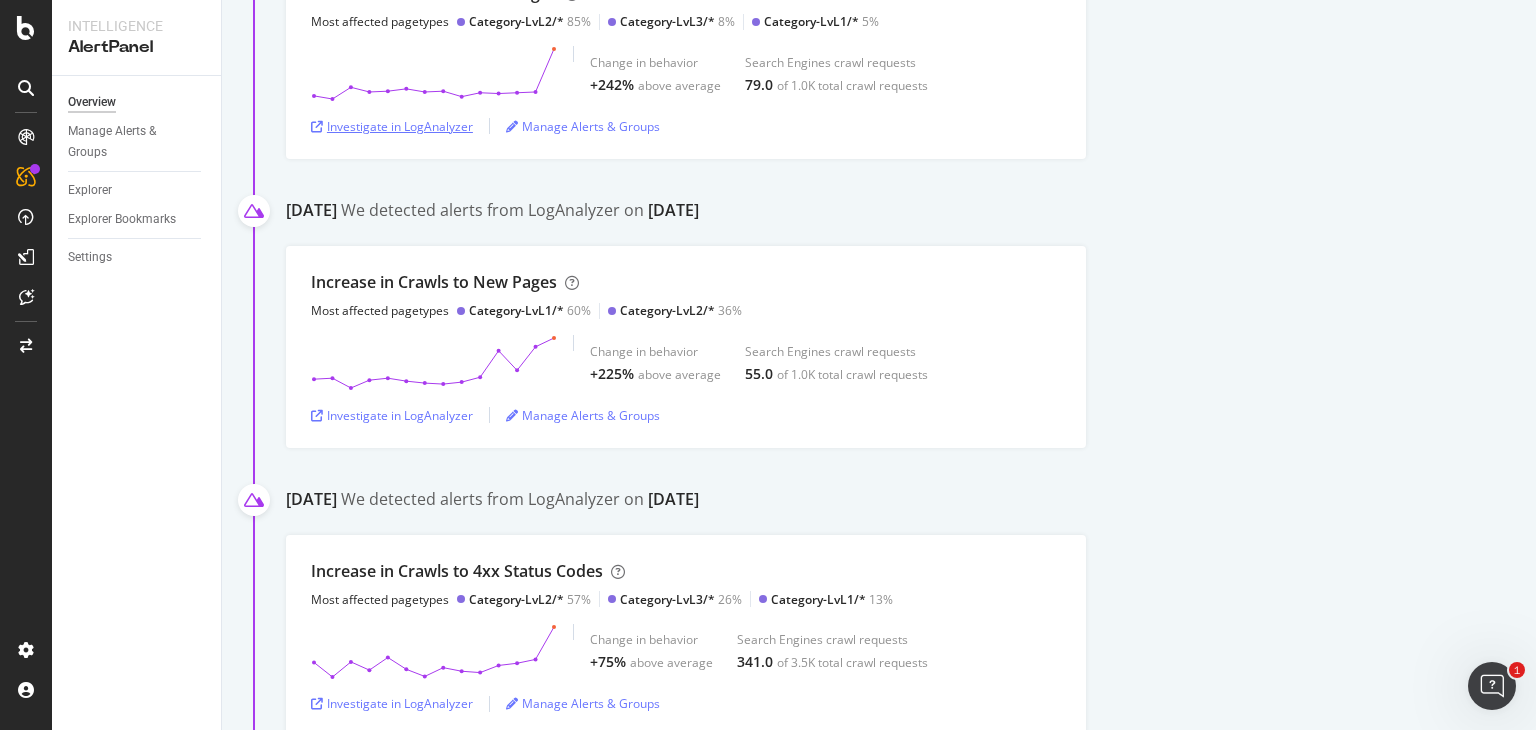 scroll, scrollTop: 440, scrollLeft: 0, axis: vertical 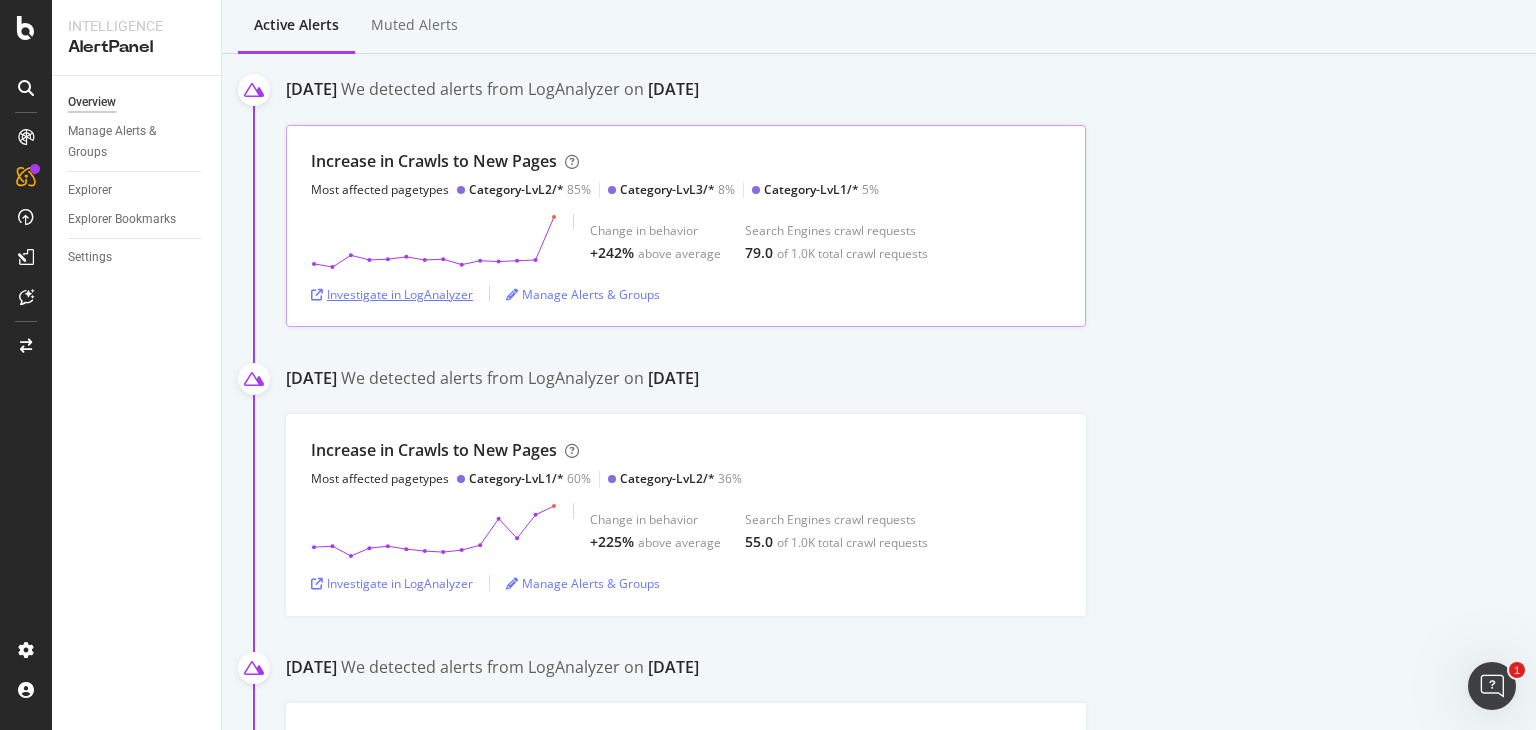 click on "Investigate in LogAnalyzer" at bounding box center (392, 294) 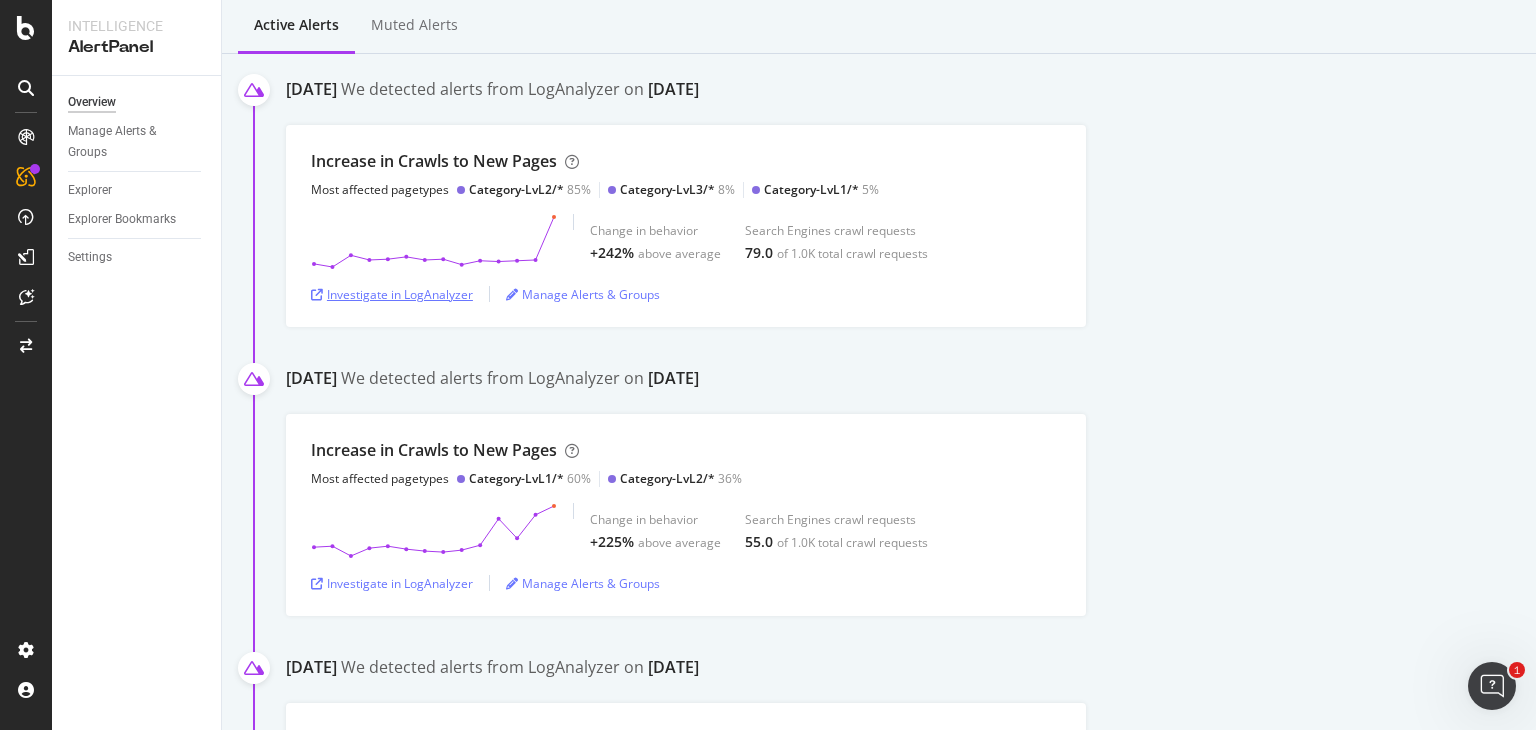 type 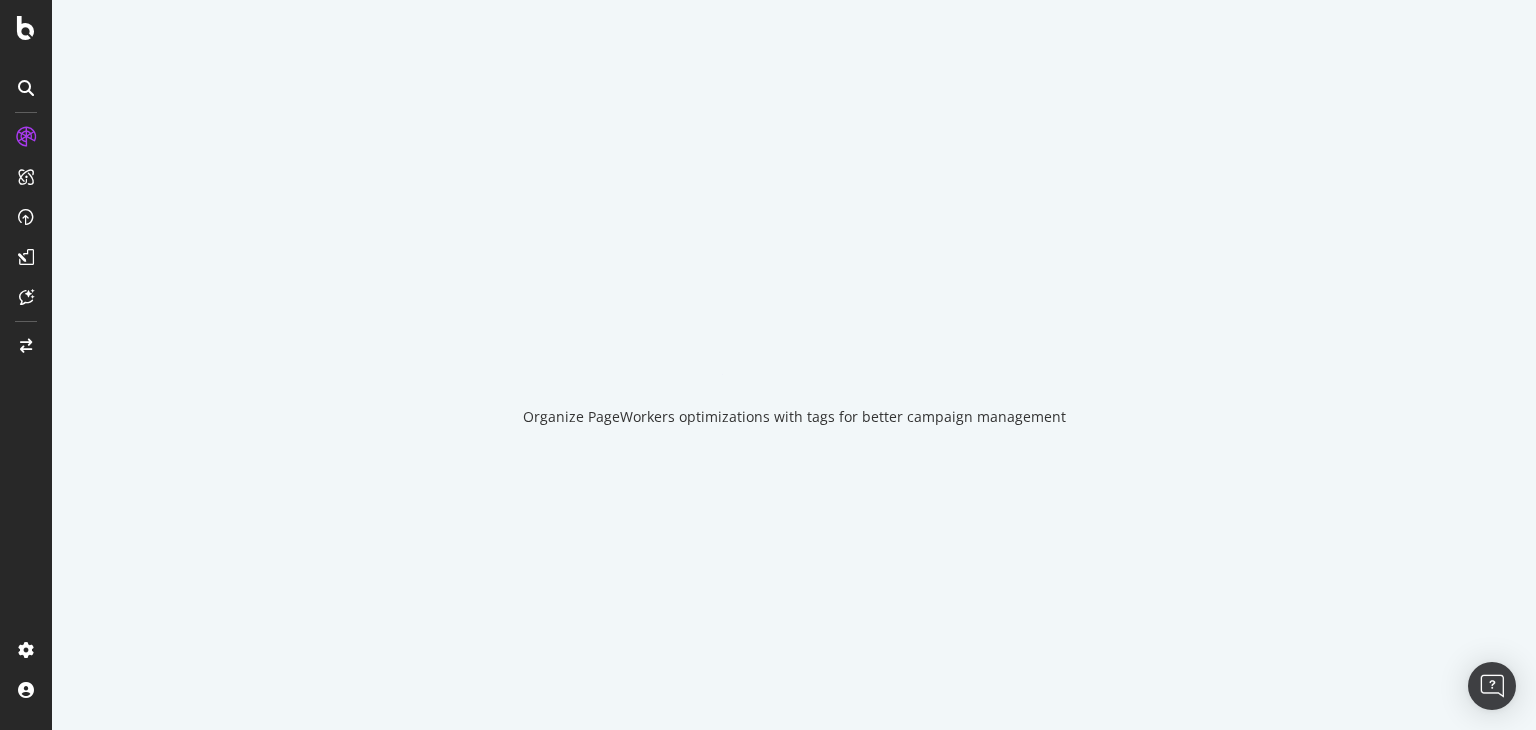 scroll, scrollTop: 0, scrollLeft: 0, axis: both 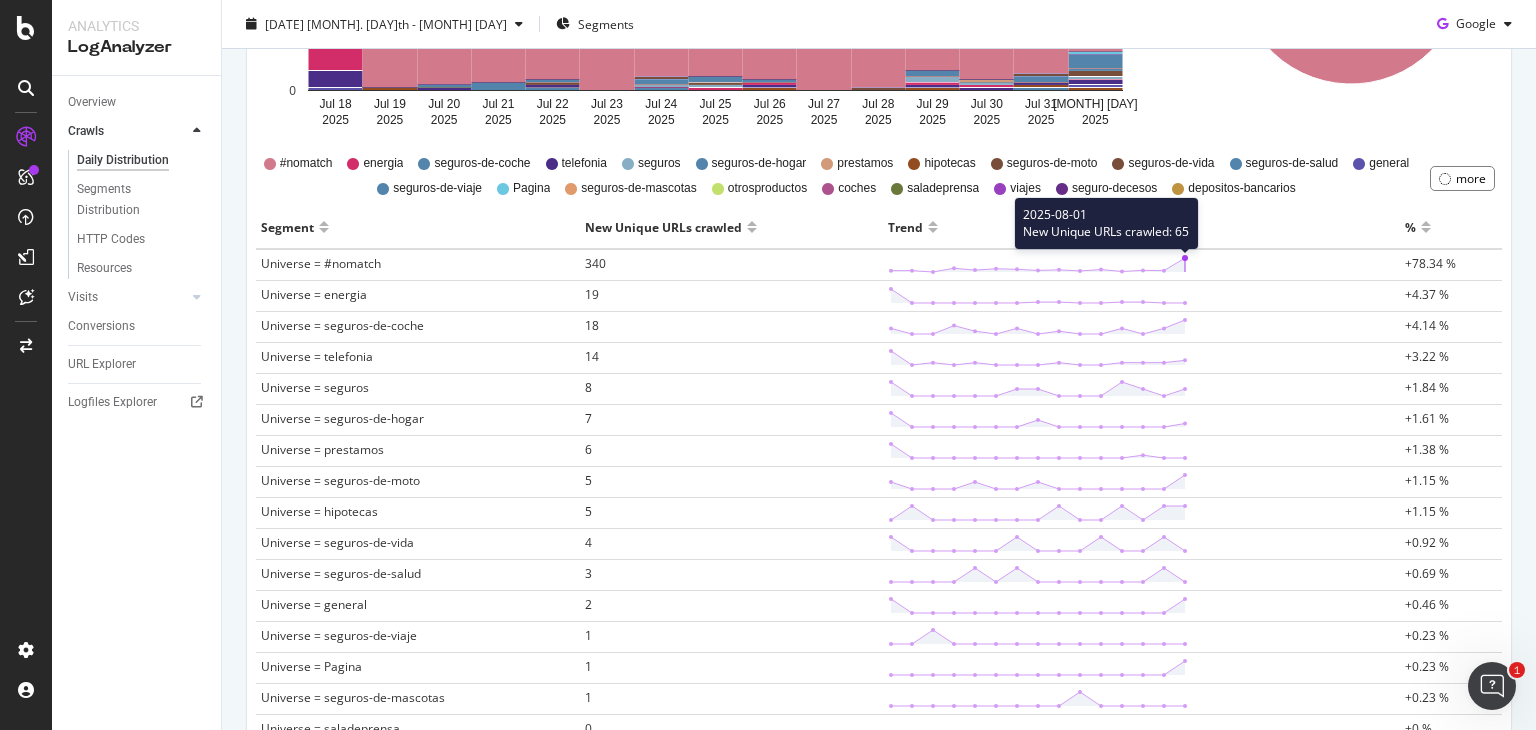 click 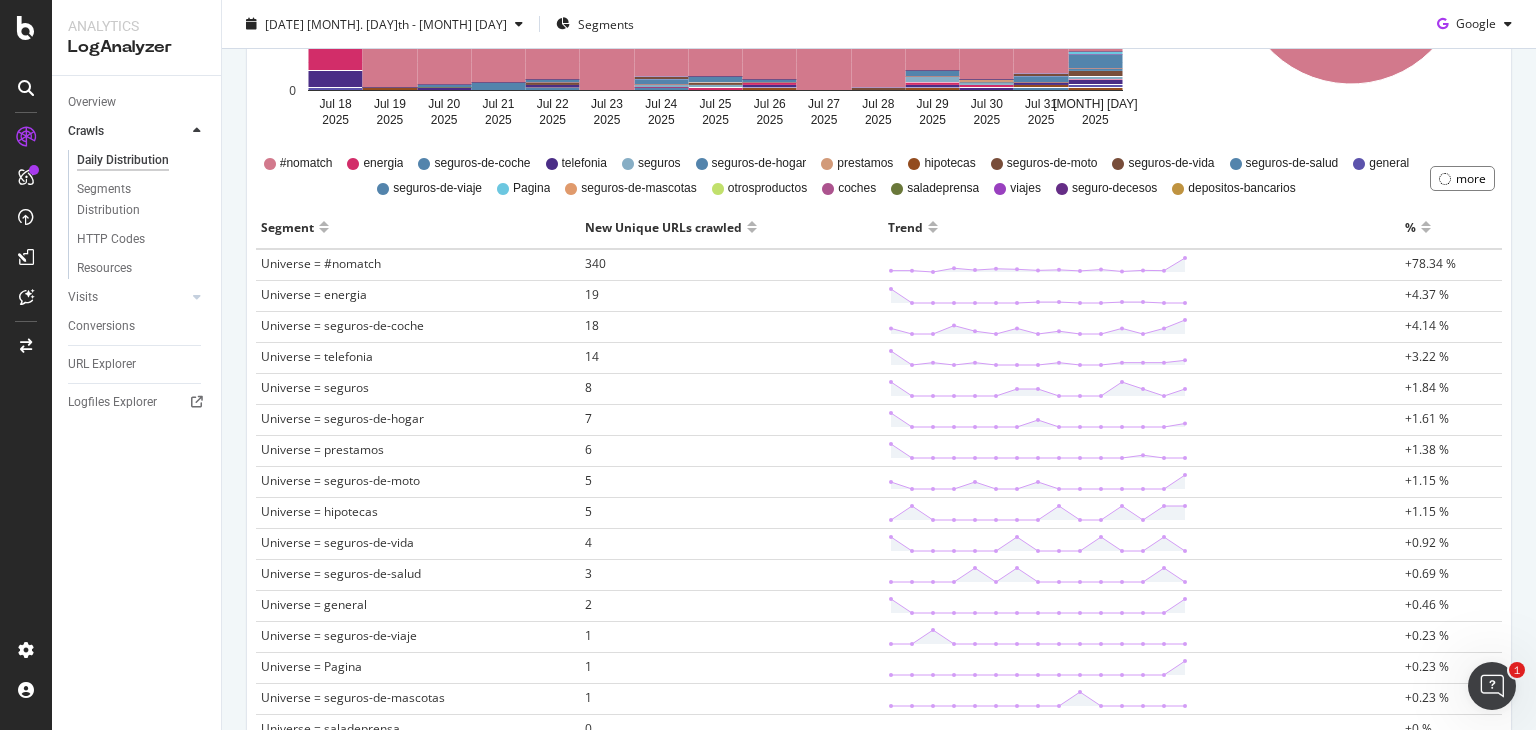 drag, startPoint x: 581, startPoint y: 265, endPoint x: 524, endPoint y: 238, distance: 63.07139 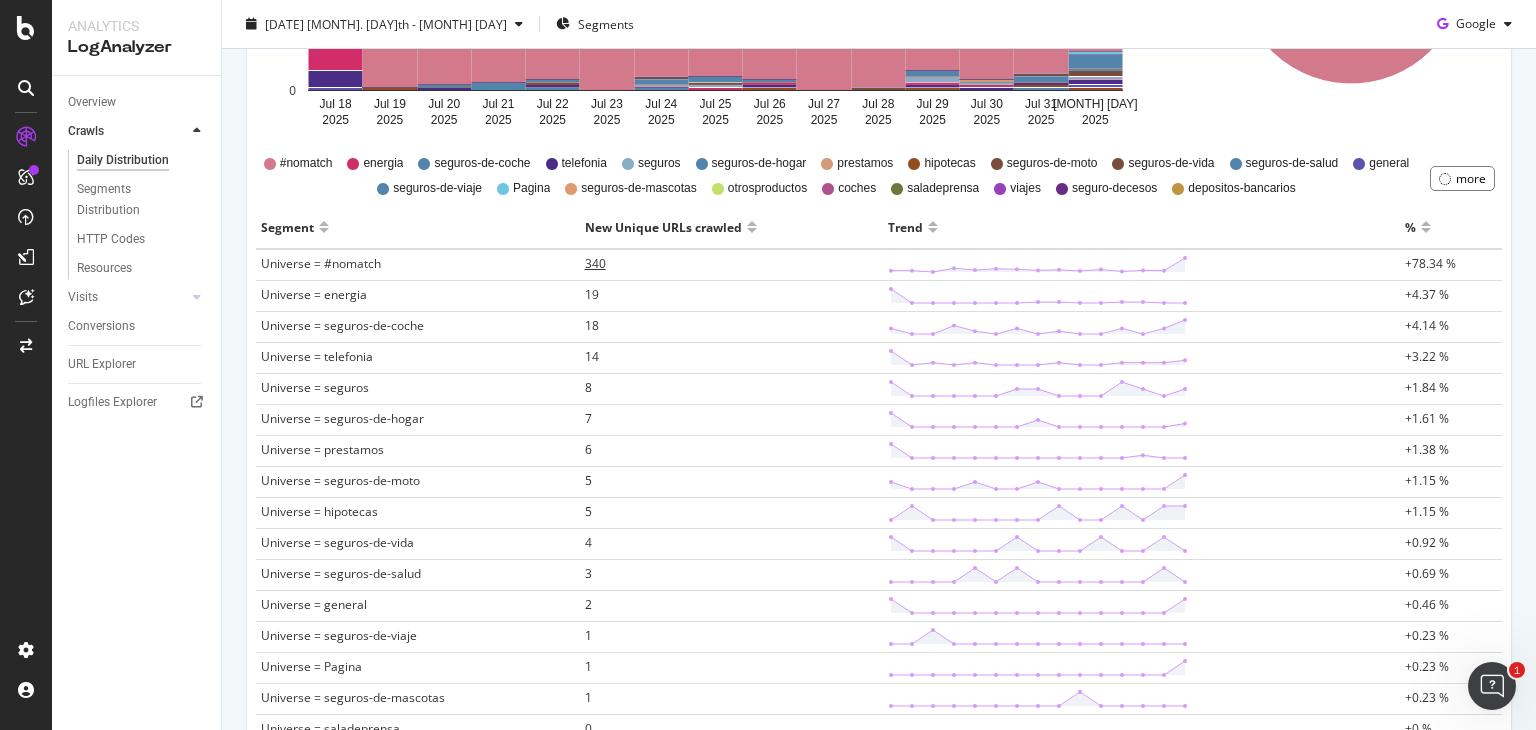 click on "340" at bounding box center [595, 263] 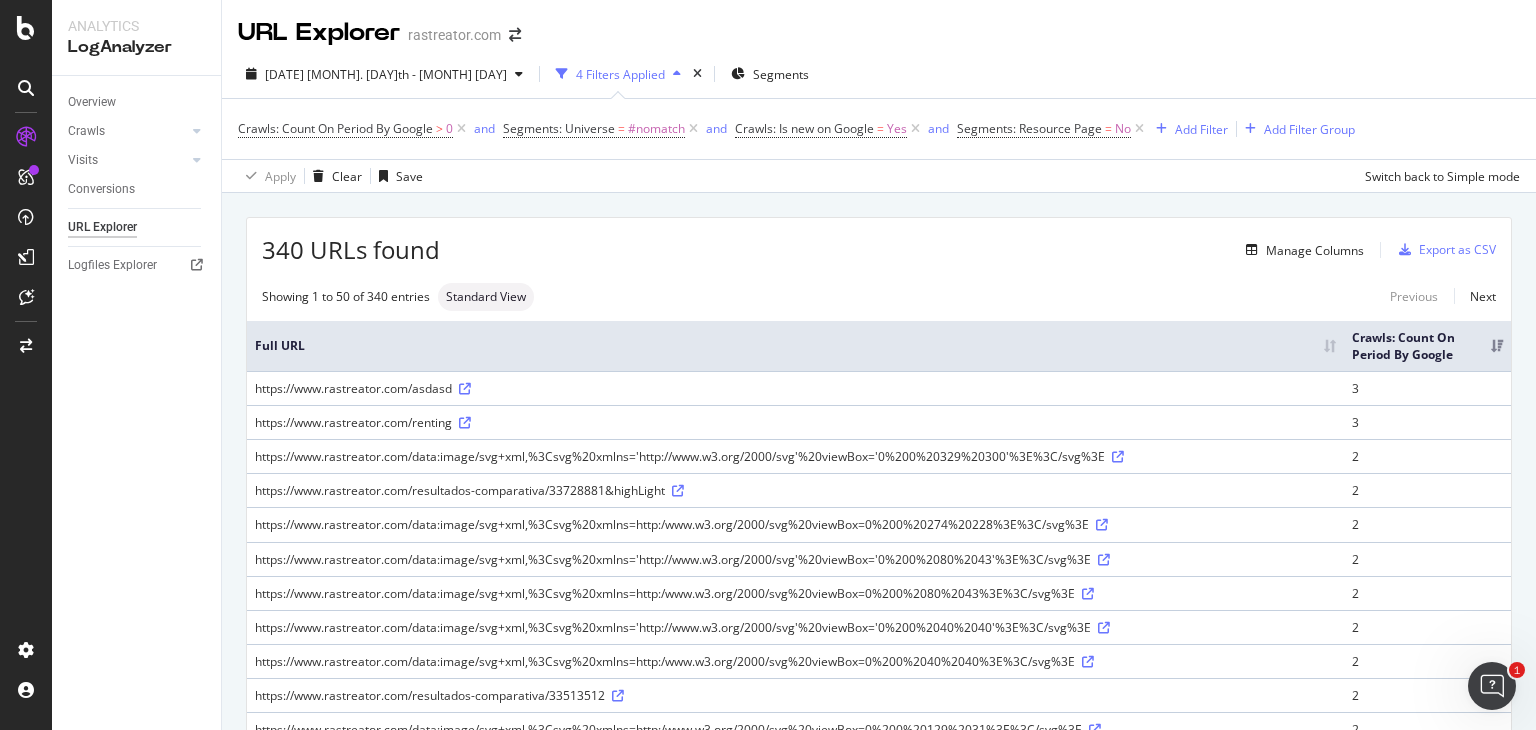 click on "https://www.rastreator.com/asdasd" at bounding box center [795, 388] 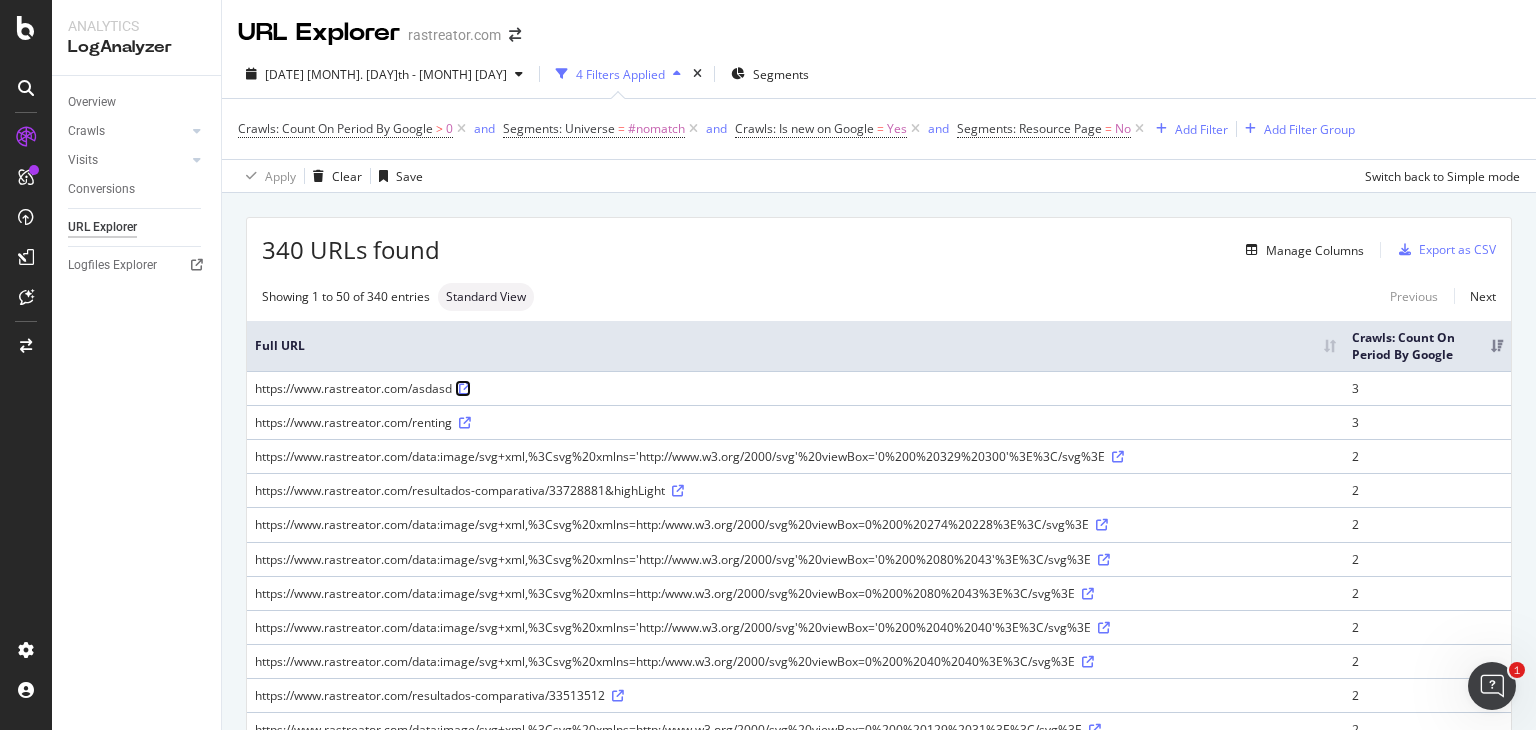 click at bounding box center [465, 389] 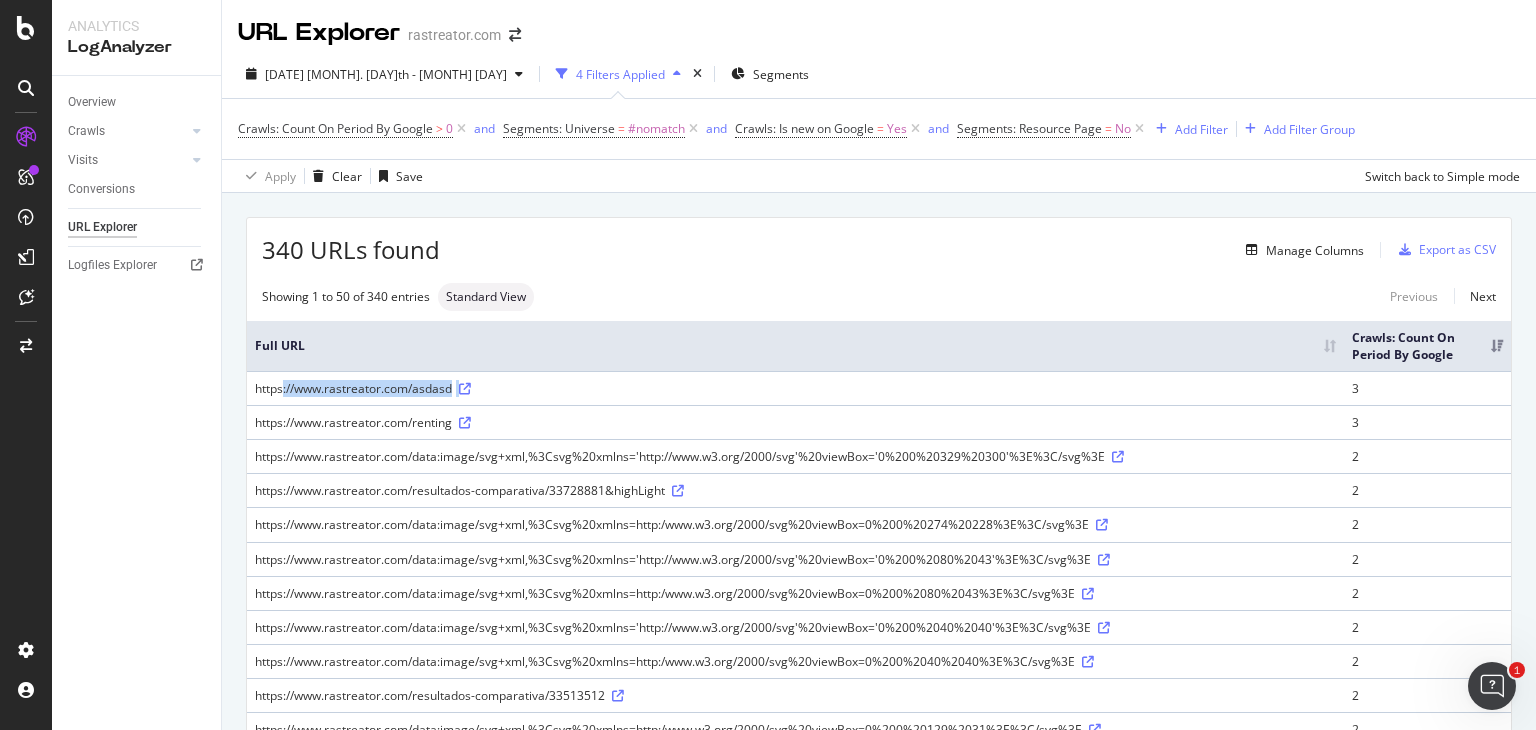 drag, startPoint x: 254, startPoint y: 389, endPoint x: 458, endPoint y: 394, distance: 204.06126 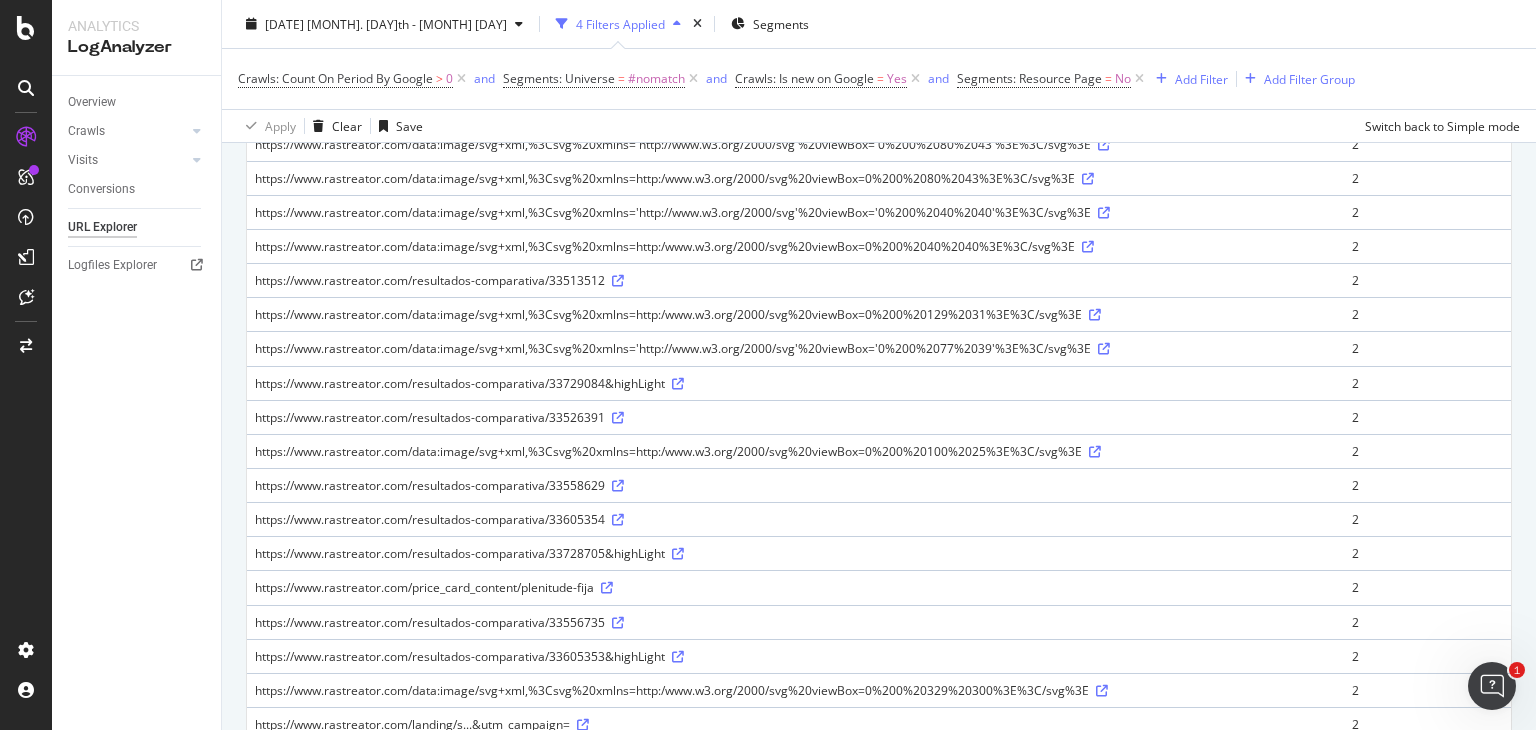 scroll, scrollTop: 0, scrollLeft: 0, axis: both 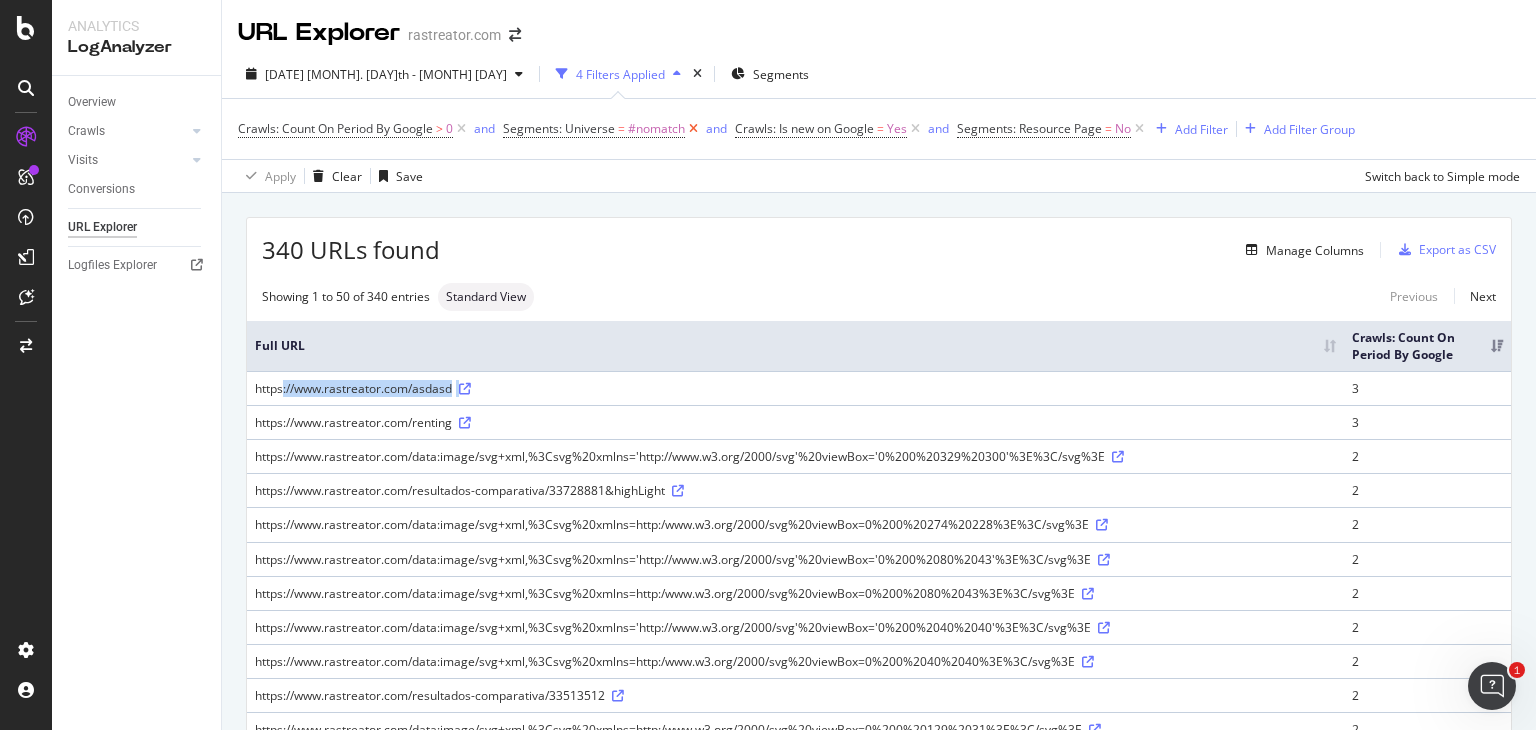 click at bounding box center (693, 129) 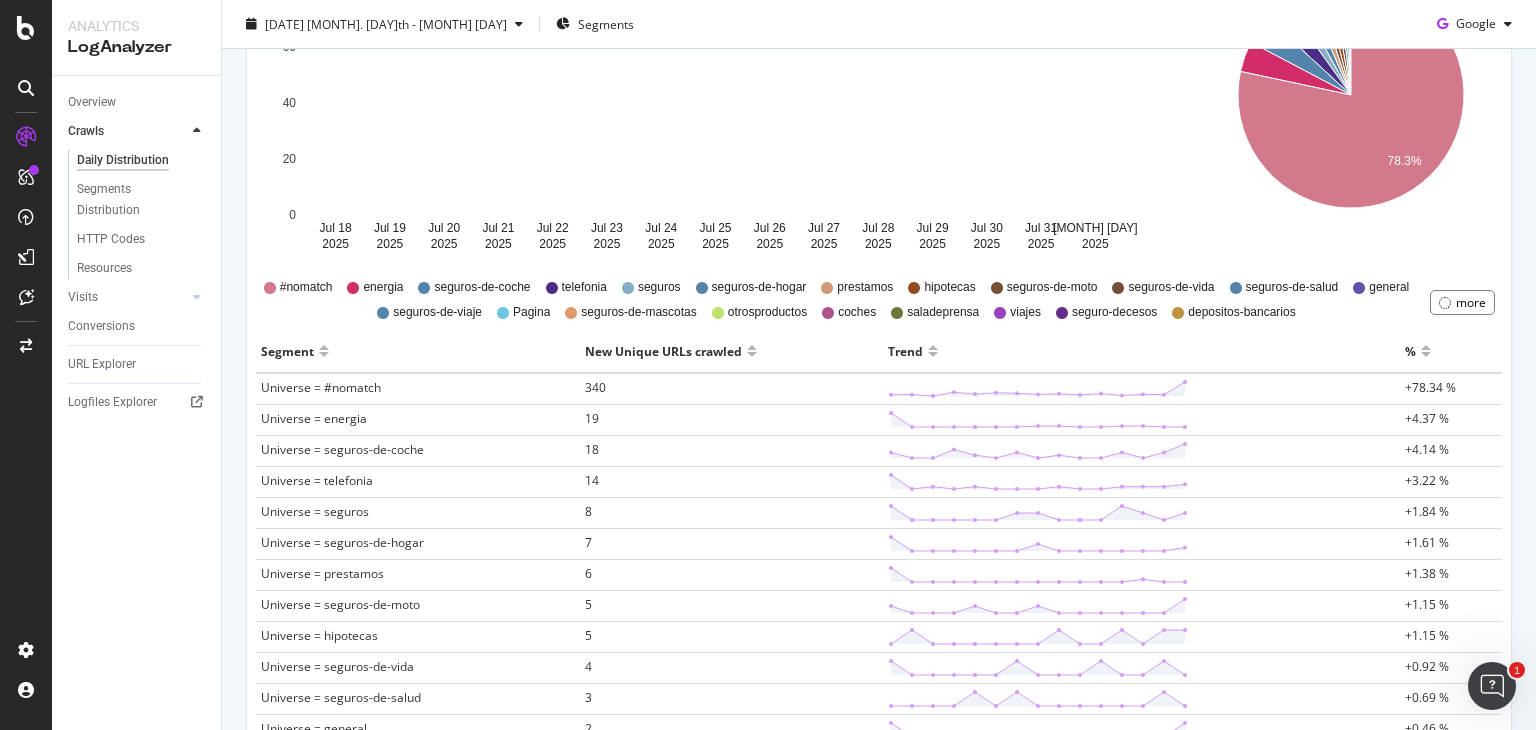 scroll, scrollTop: 381, scrollLeft: 0, axis: vertical 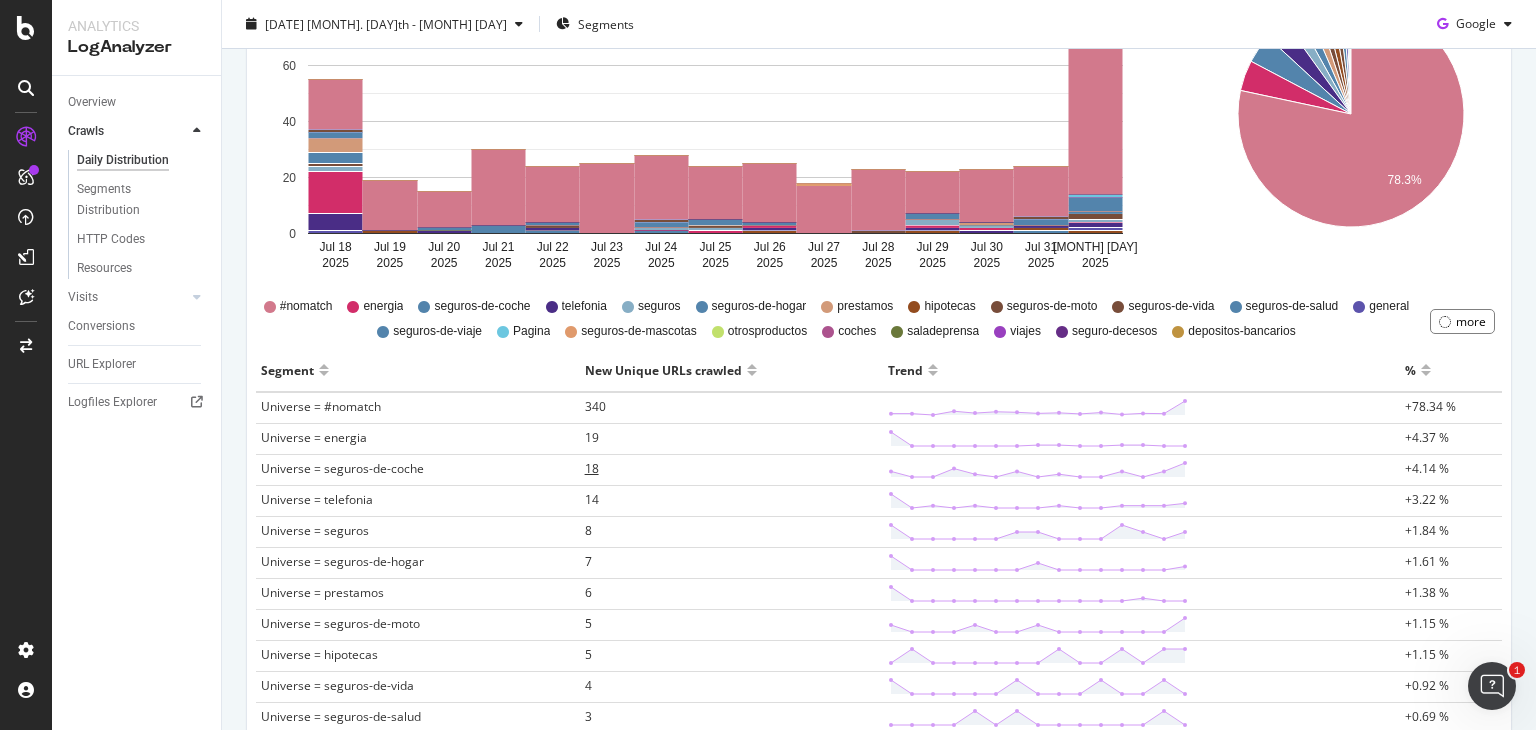 click on "18" at bounding box center [592, 468] 